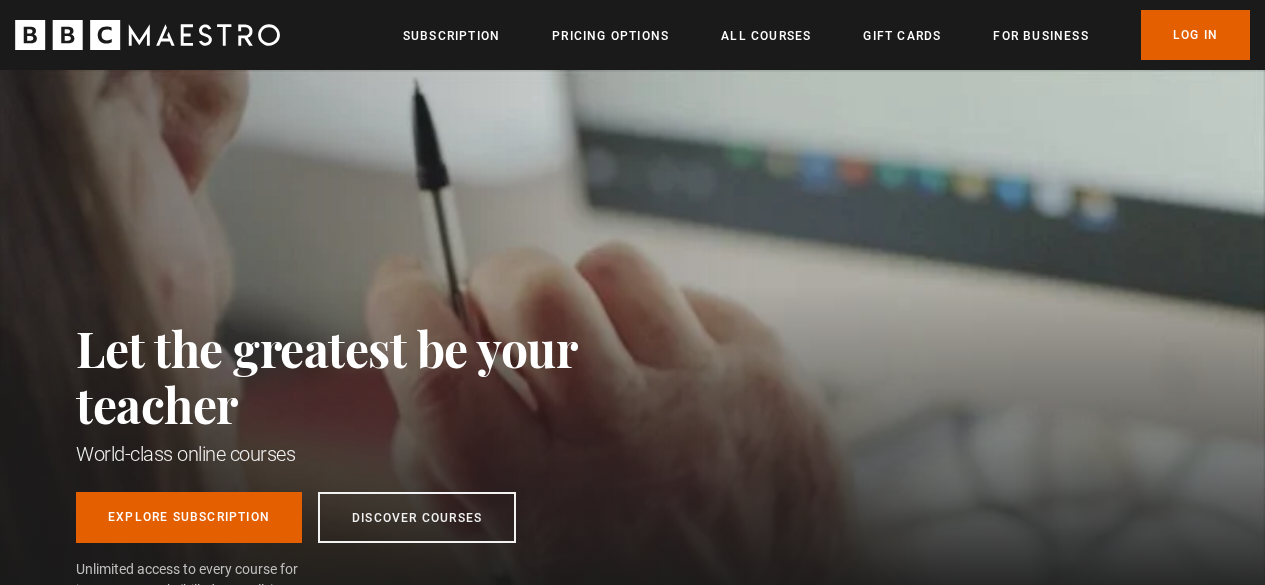scroll, scrollTop: 0, scrollLeft: 0, axis: both 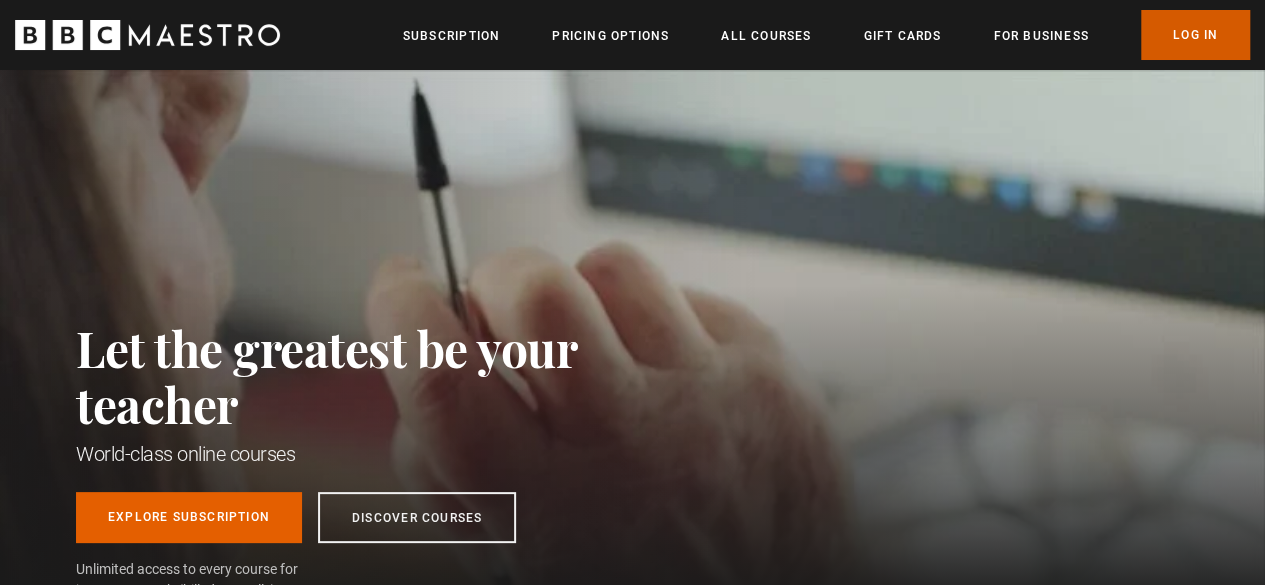 click on "Log In" at bounding box center (1195, 35) 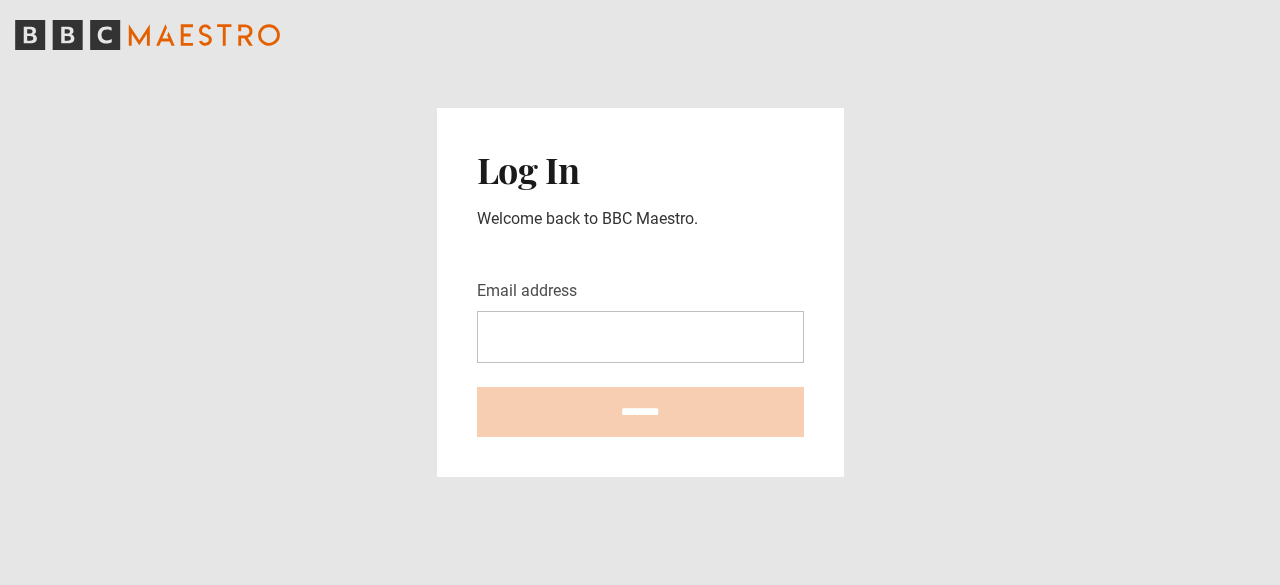 scroll, scrollTop: 0, scrollLeft: 0, axis: both 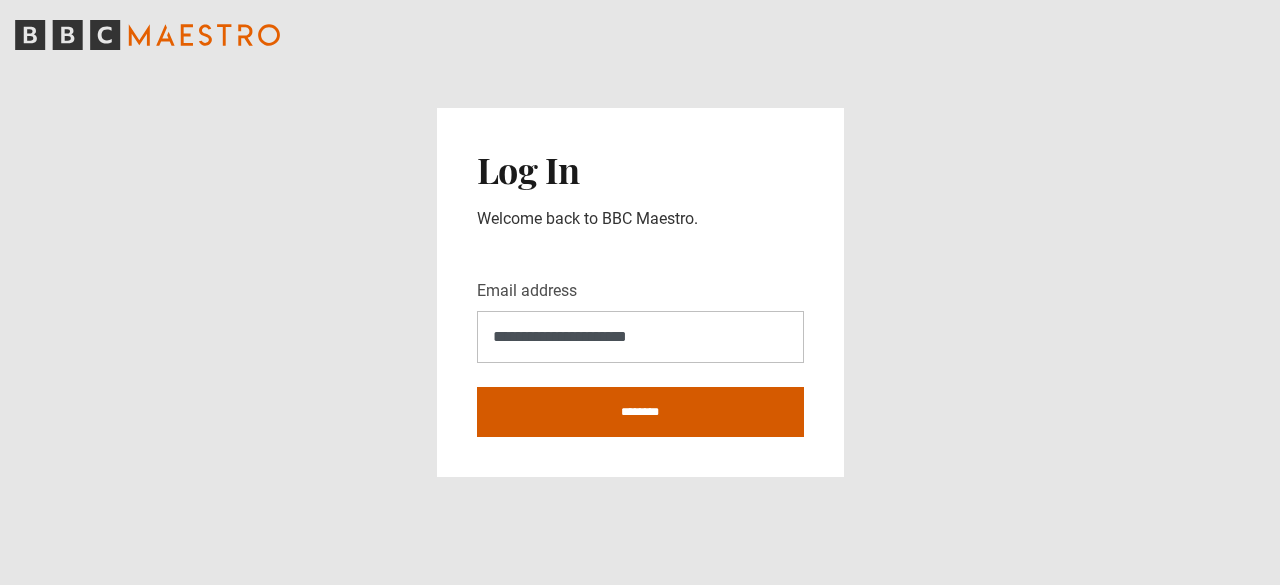 click on "********" at bounding box center (640, 412) 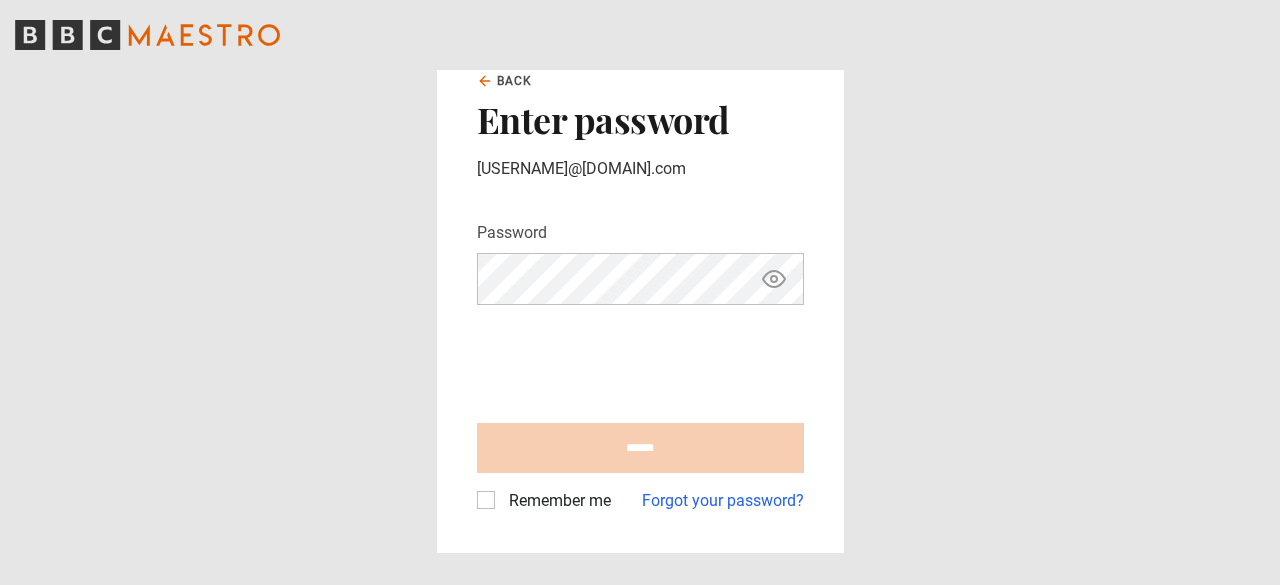 scroll, scrollTop: 0, scrollLeft: 0, axis: both 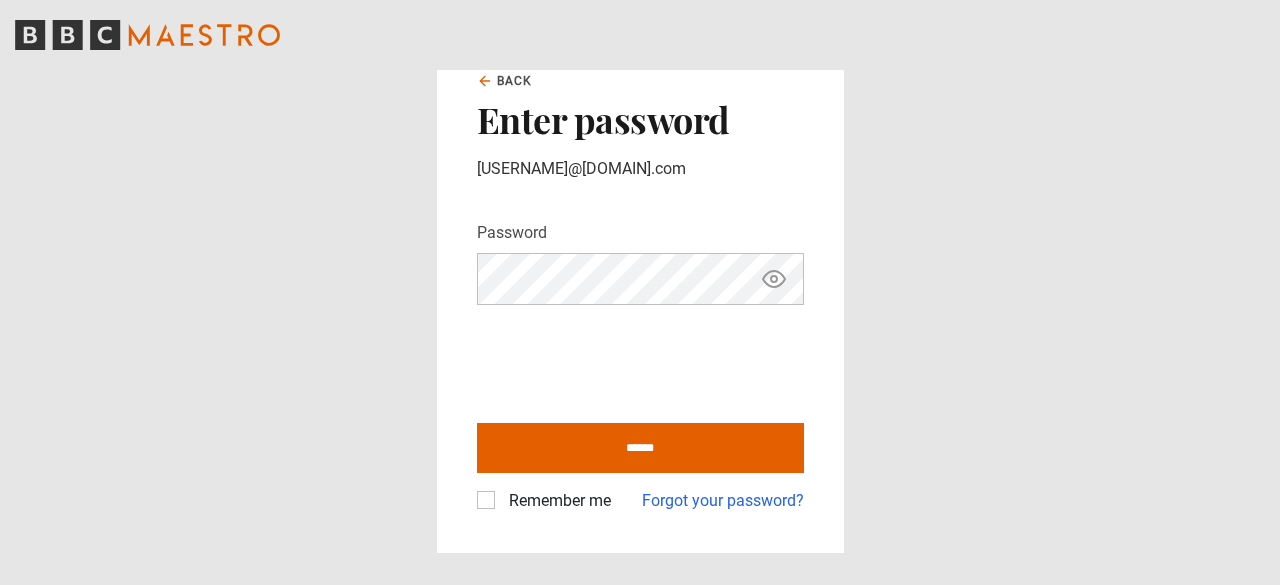 click 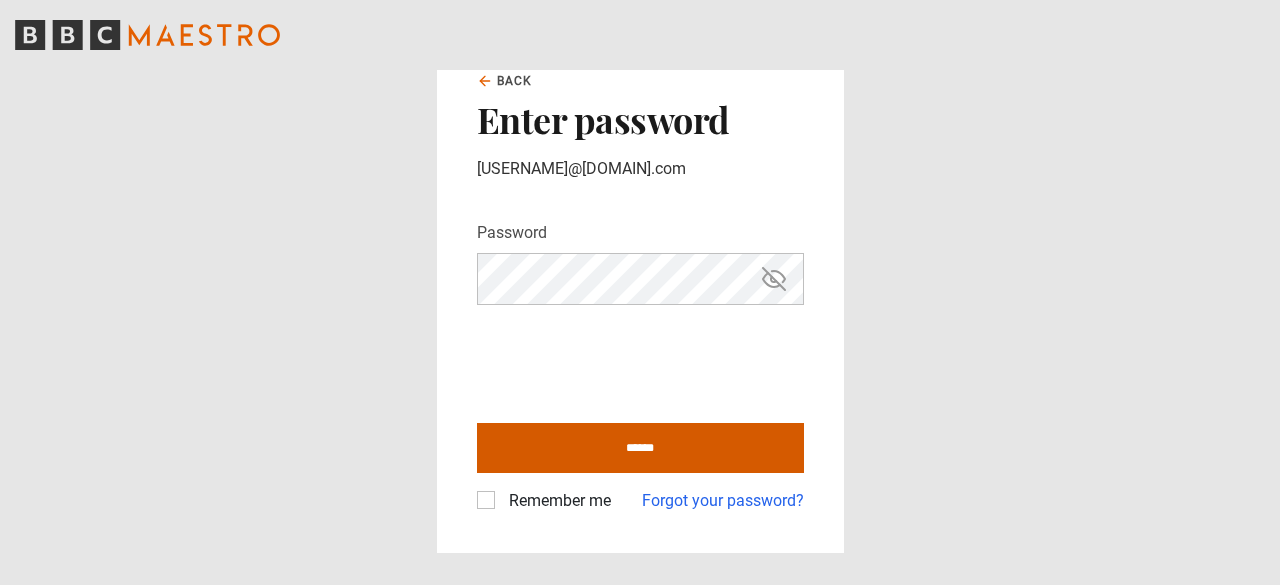click on "******" at bounding box center (640, 448) 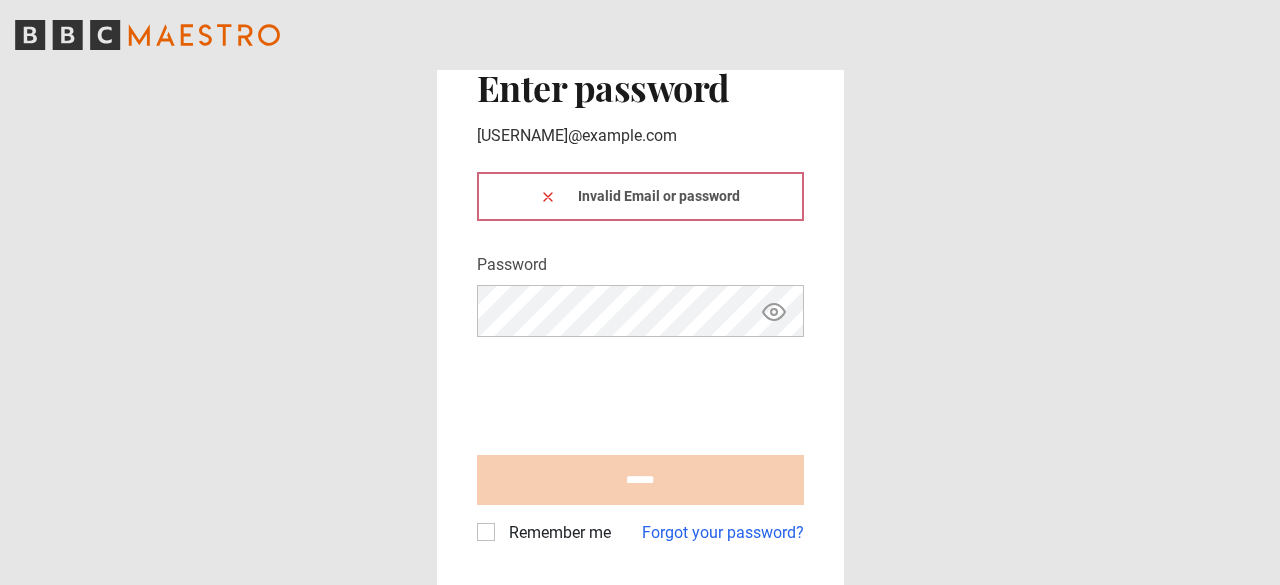 scroll, scrollTop: 0, scrollLeft: 0, axis: both 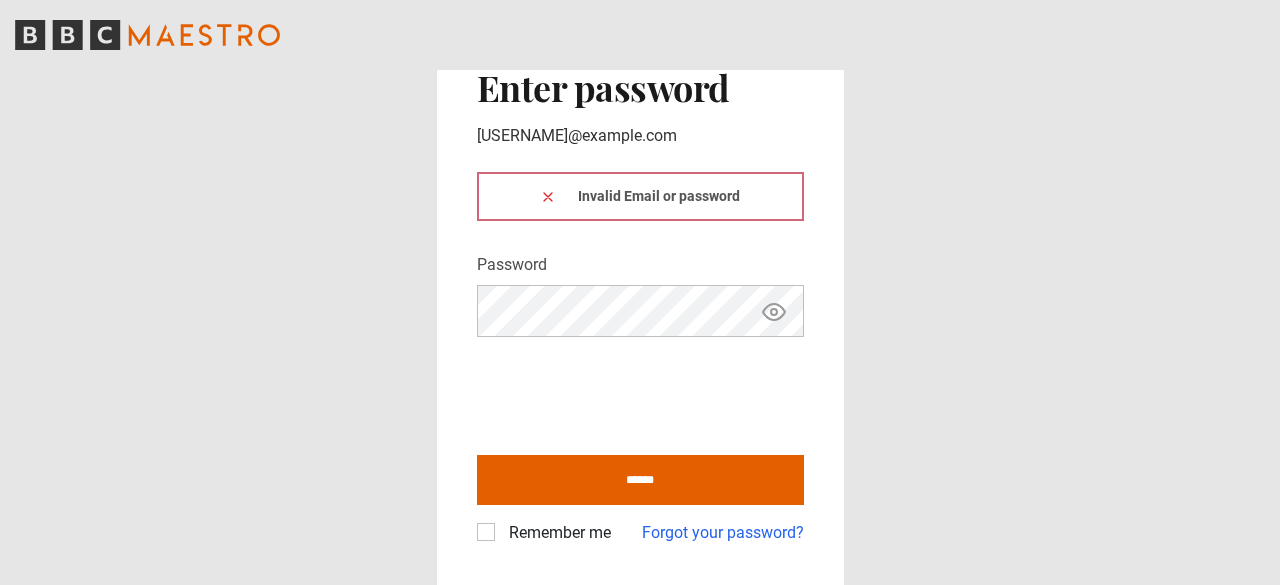 click 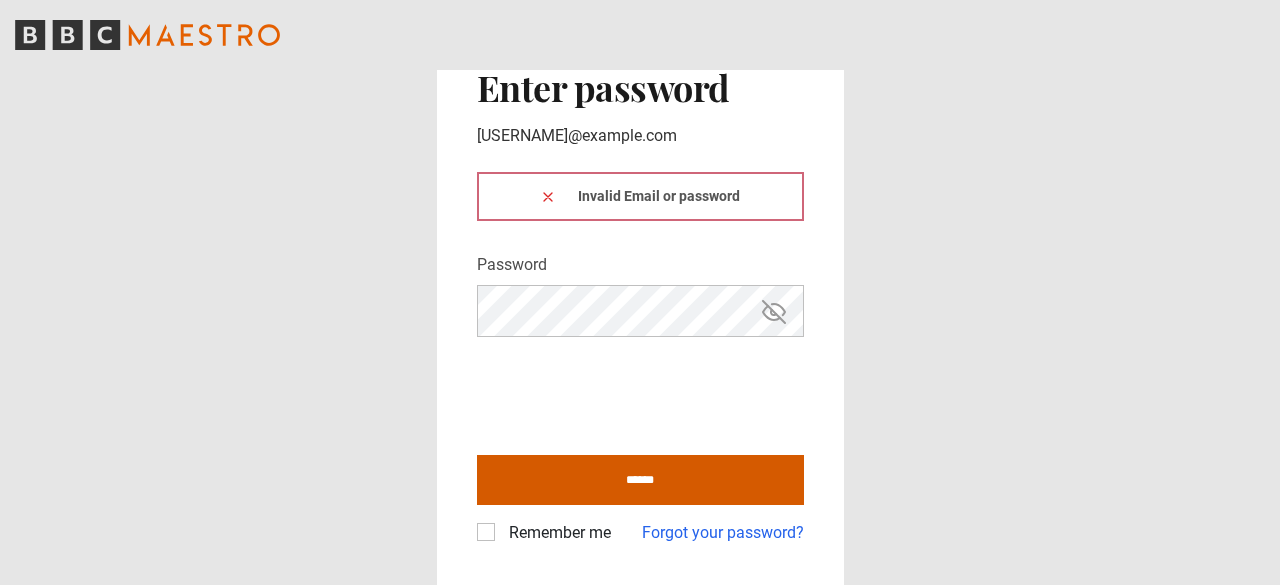 click on "******" at bounding box center [640, 480] 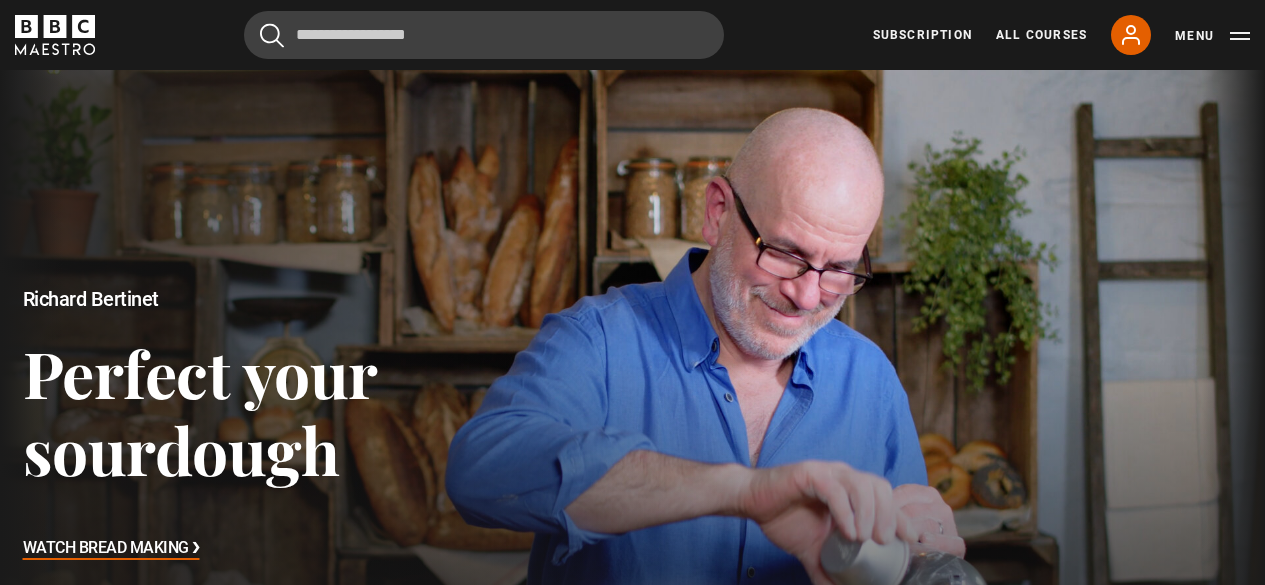 scroll, scrollTop: 0, scrollLeft: 0, axis: both 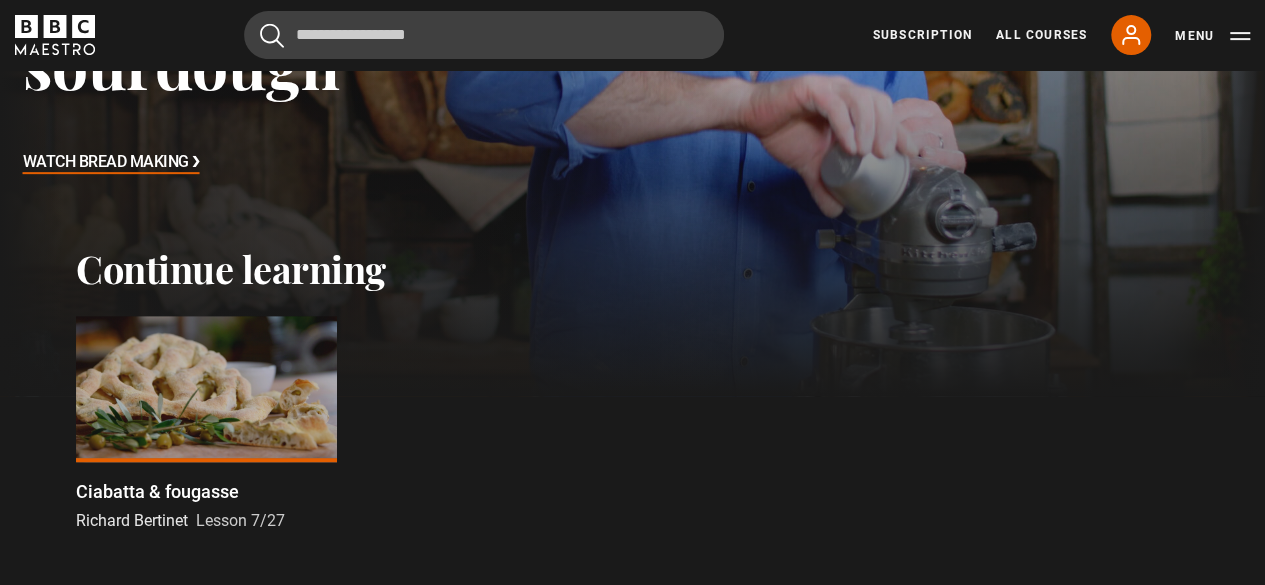 click at bounding box center (206, 389) 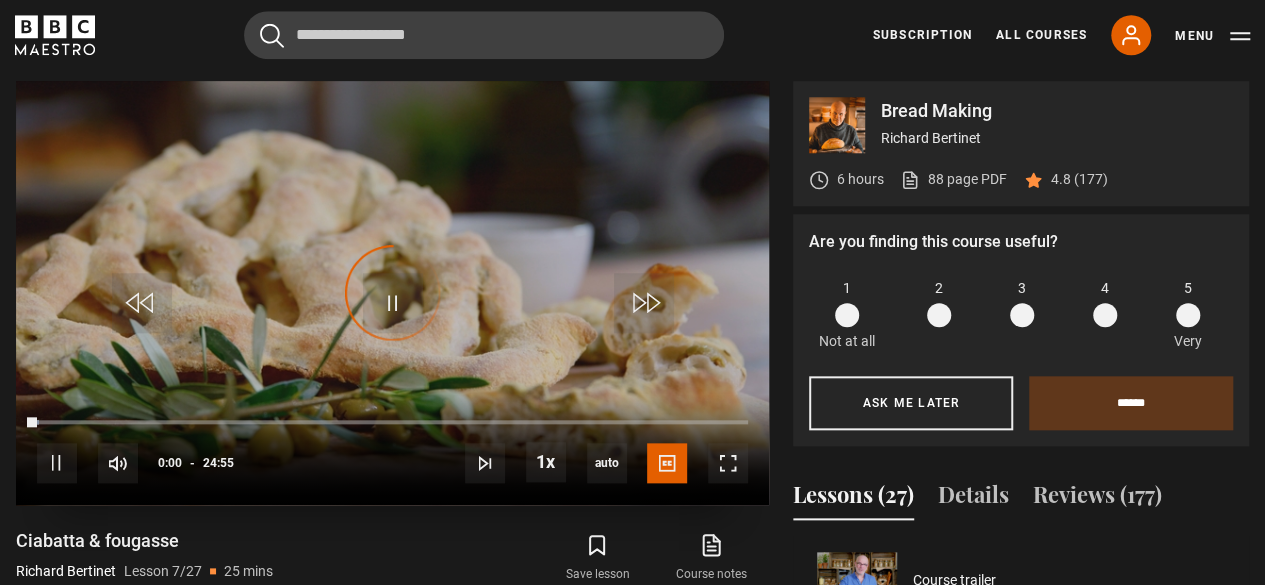 scroll, scrollTop: 884, scrollLeft: 0, axis: vertical 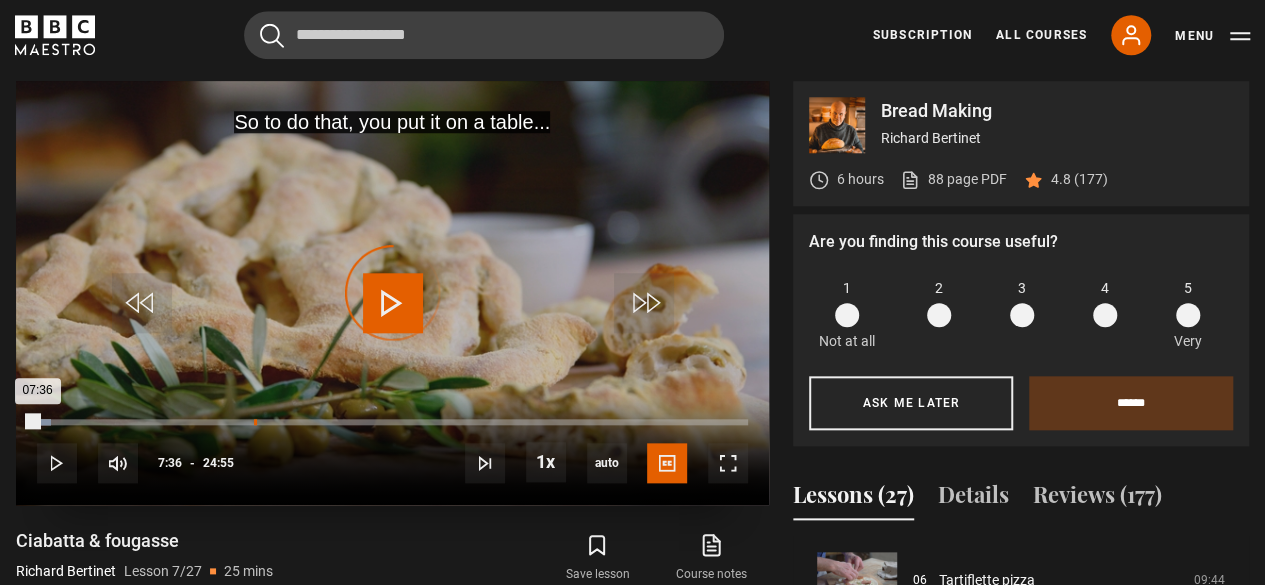 click on "07:36" at bounding box center (255, 422) 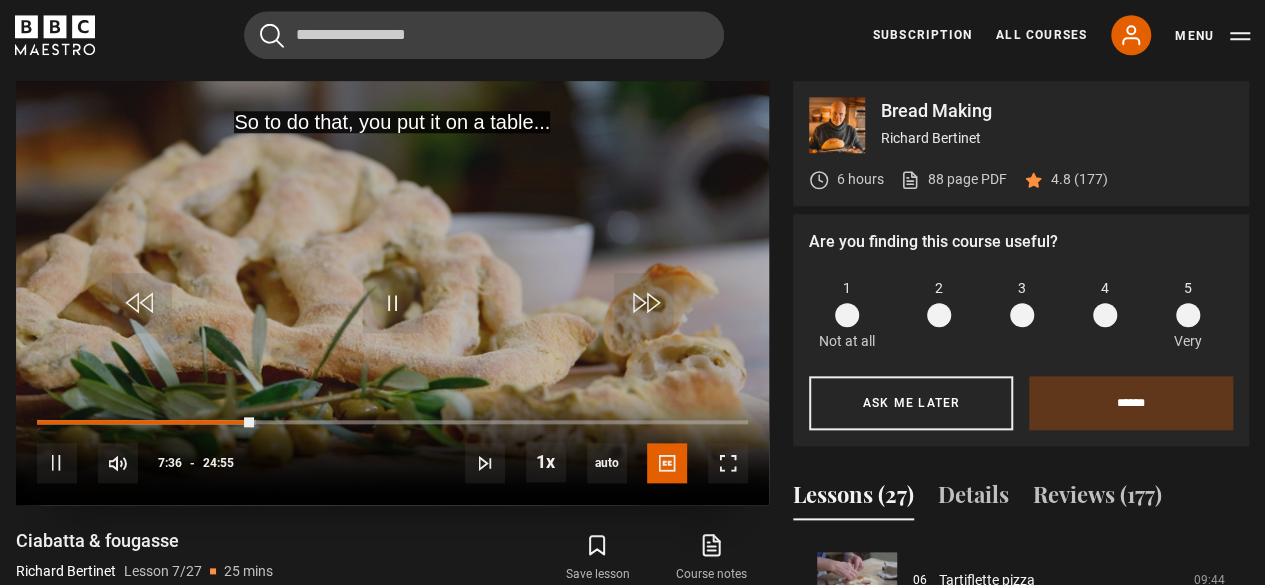 click on "10s Skip Back 10 seconds Pause 10s Skip Forward 10 seconds Loaded :  30.77% 11:02 07:36 Pause Mute Current Time  7:36 - Duration  24:55
[NAME]
Lesson 7
Ciabatta & fougasse
1x Playback Rate 2x 1.5x 1x , selected 0.5x auto Quality 360p 720p 1080p 2160p Auto , selected Captions captions off English  Captions , selected" at bounding box center [392, 449] 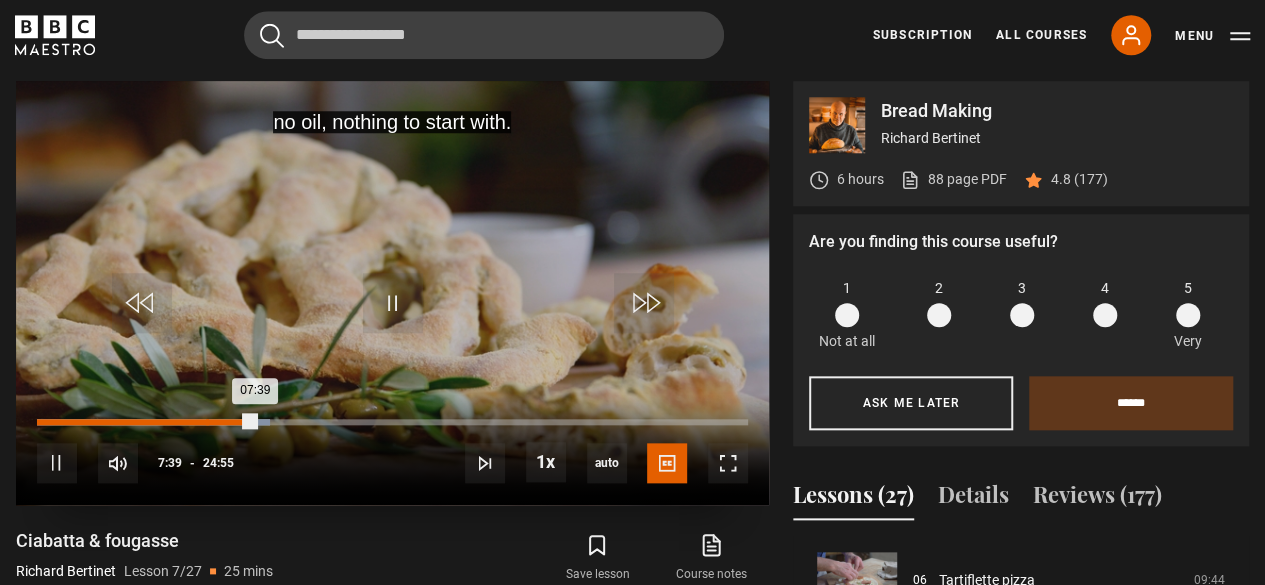 click on "05:55" at bounding box center (207, 422) 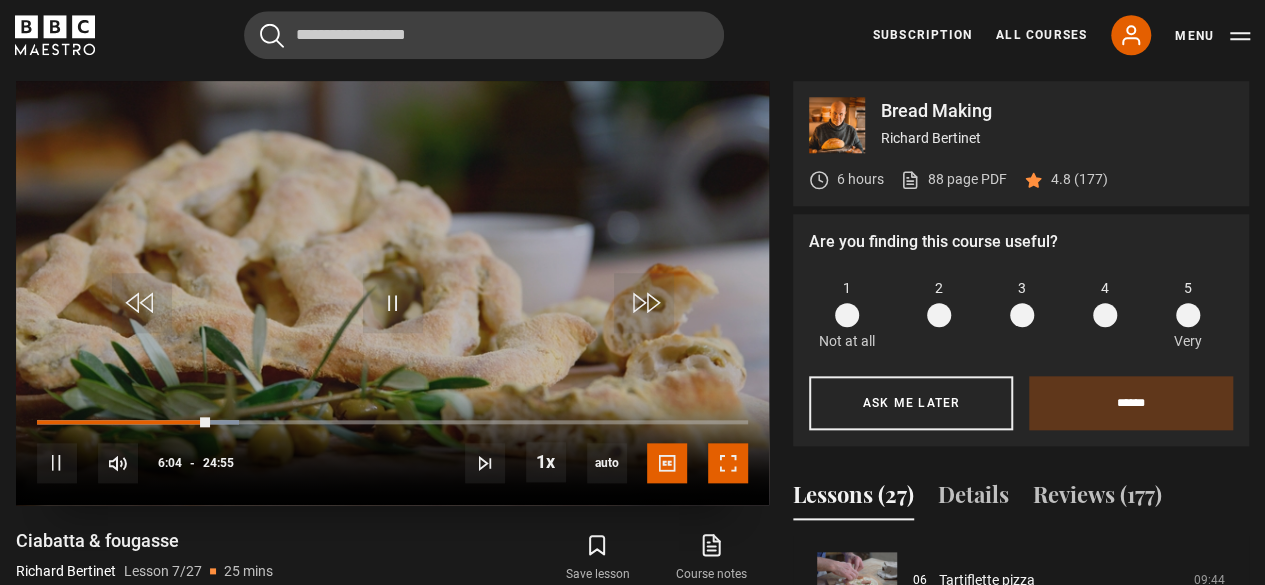 click at bounding box center (728, 463) 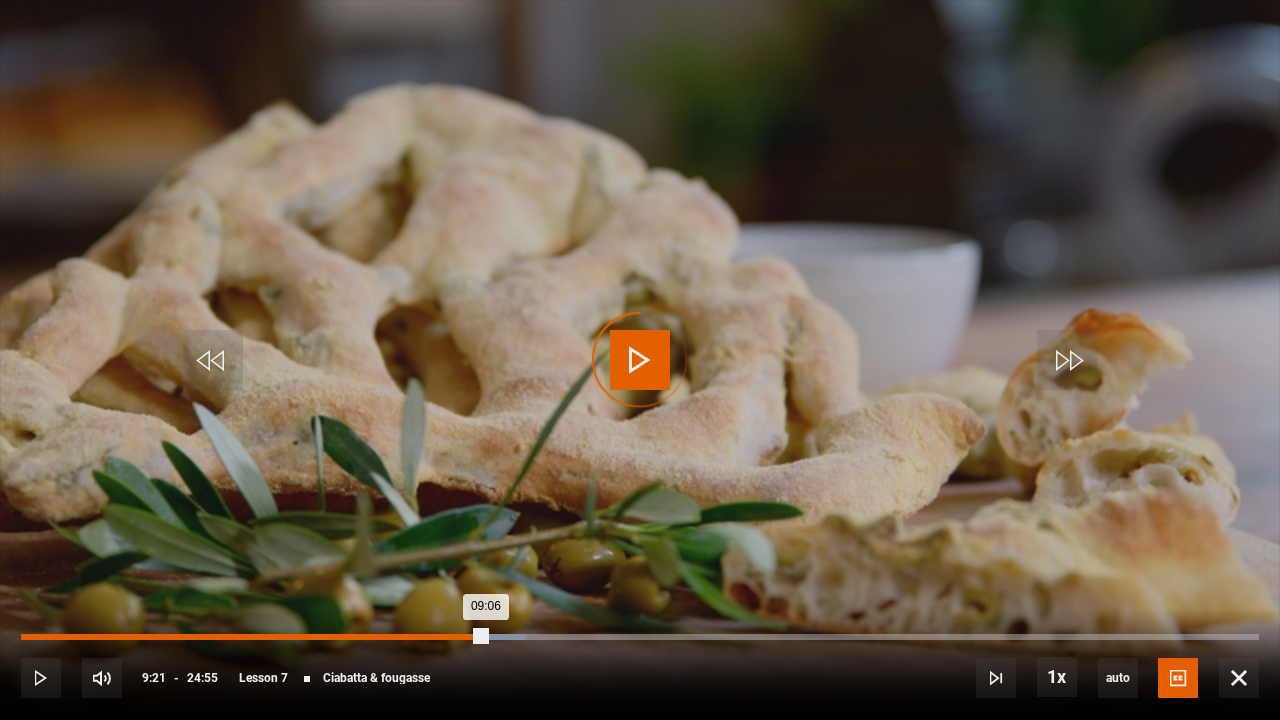 click on "Loaded :  40.80% 09:21 09:06" at bounding box center [640, 637] 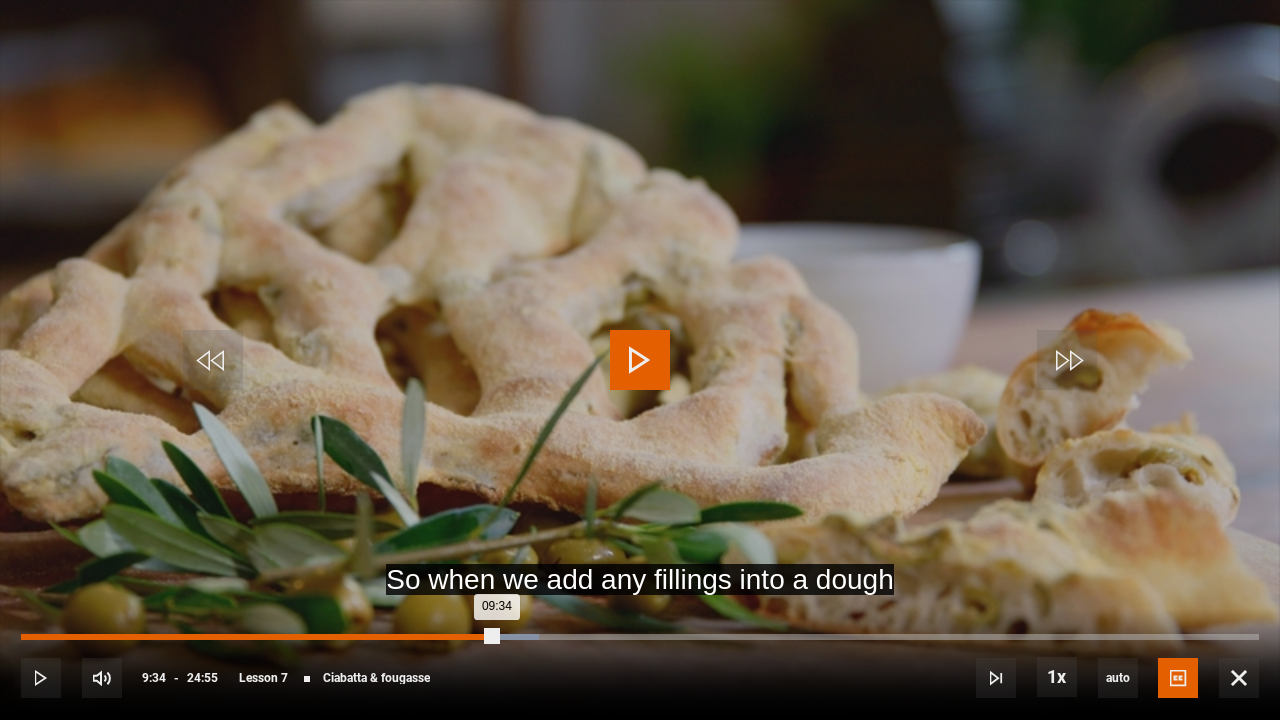 click on "Loaded :  41.81% 09:33 09:34" at bounding box center (640, 637) 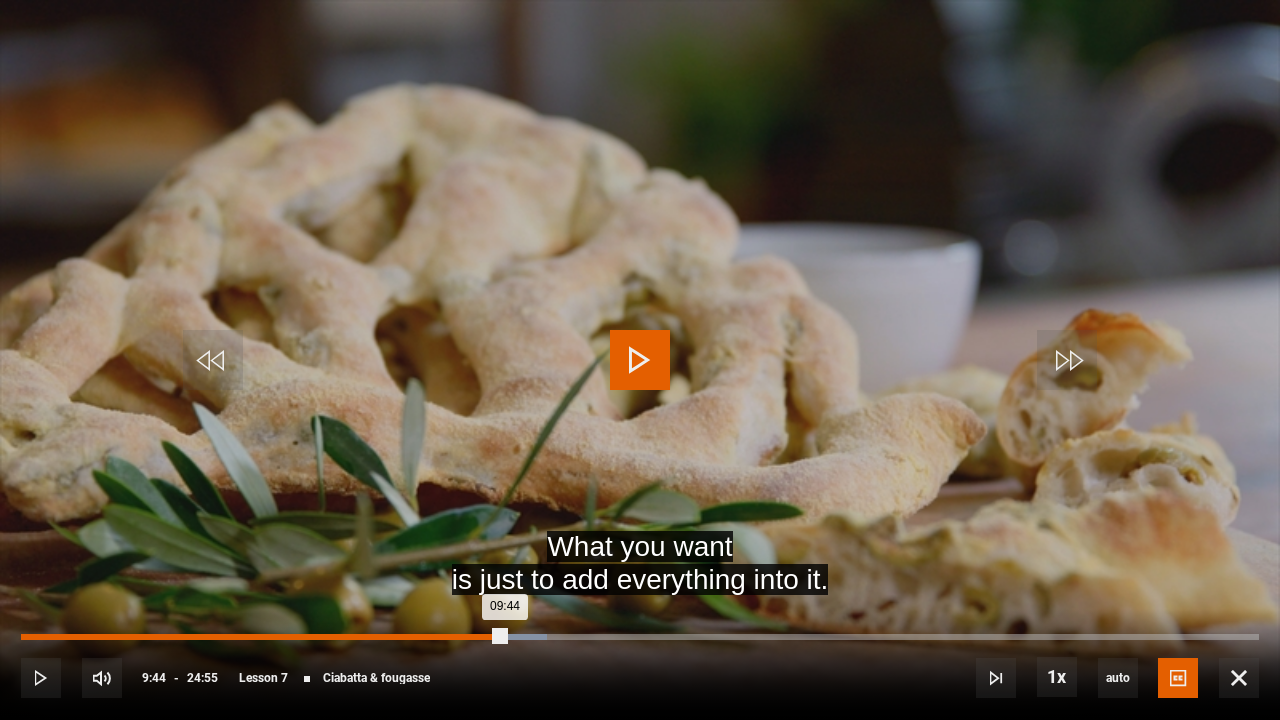 click on "Loaded :  42.47% 09:43 09:44" at bounding box center [640, 637] 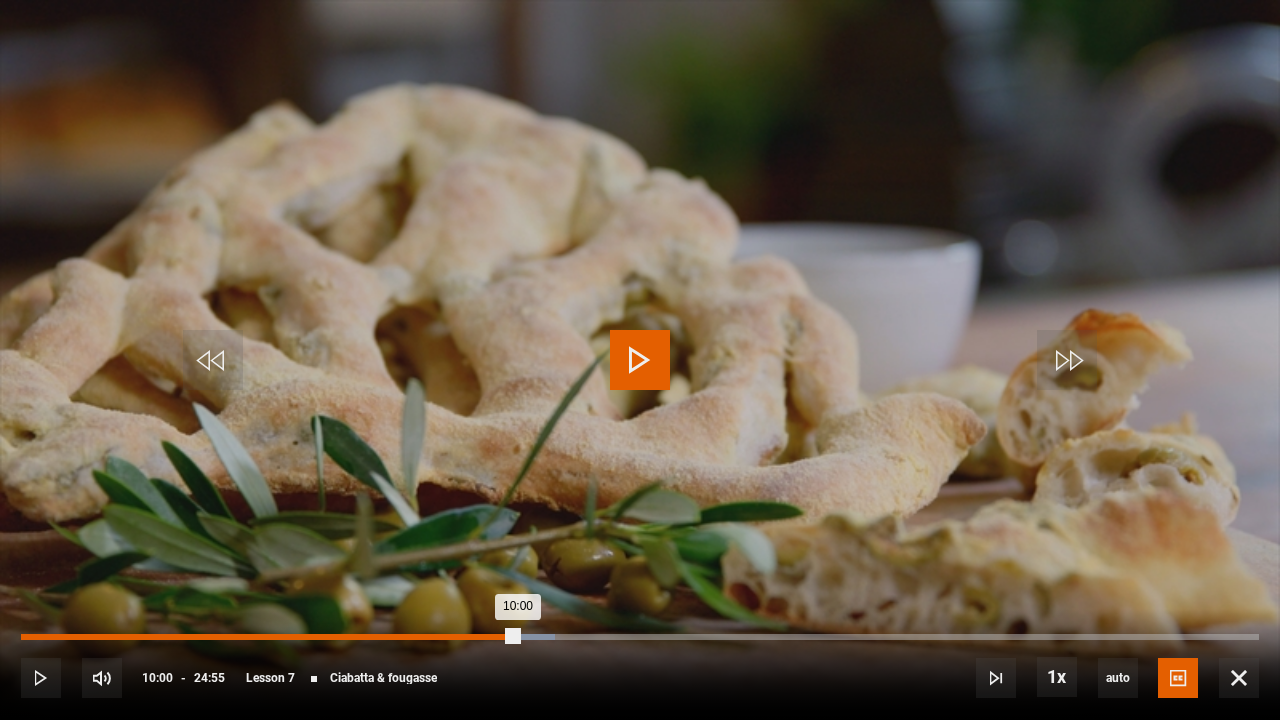 click on "Loaded :  43.14% 10:00 10:00" at bounding box center (640, 637) 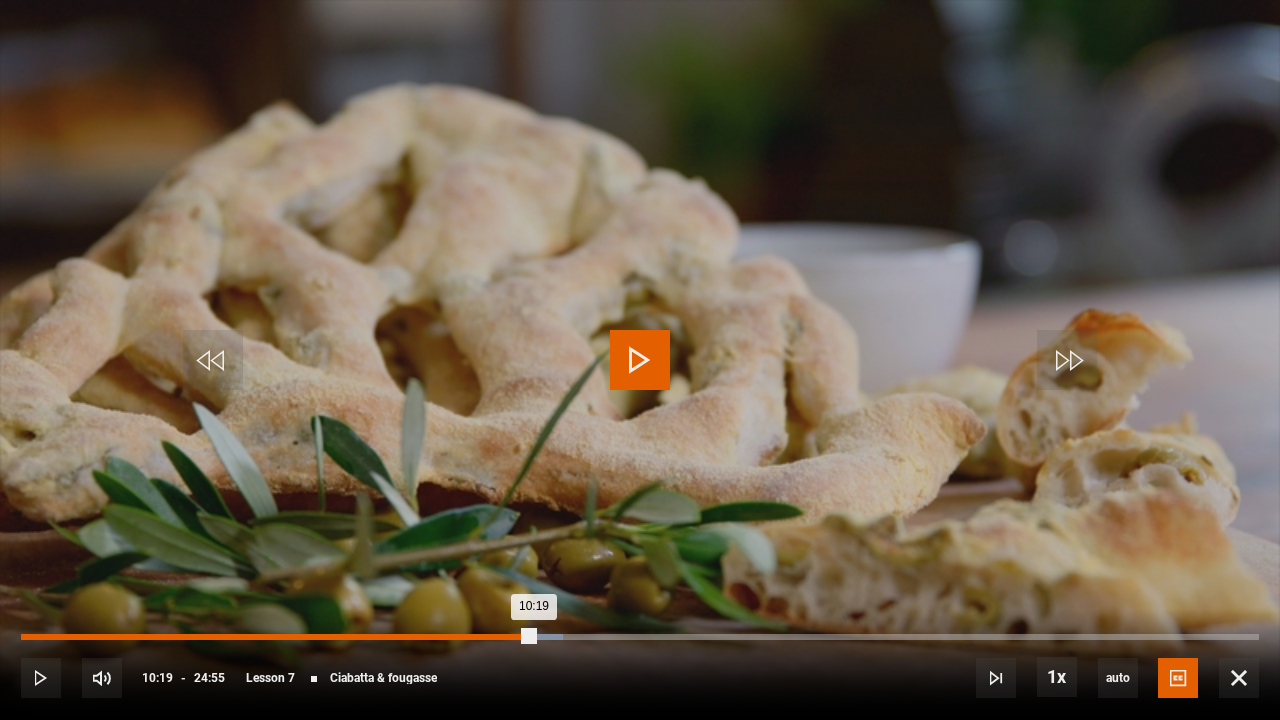 click on "Loaded :  43.81% 10:19 10:19" at bounding box center (640, 637) 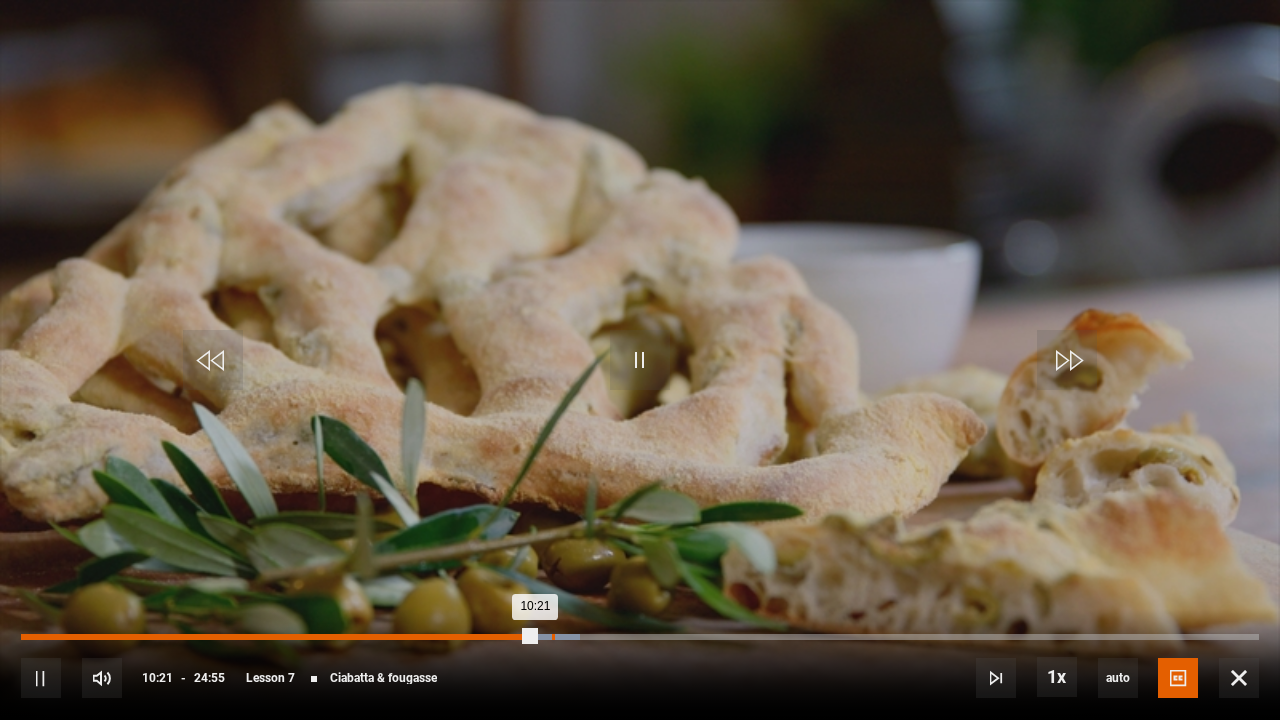 click on "Loaded :  45.15% 10:41 10:21" at bounding box center (640, 637) 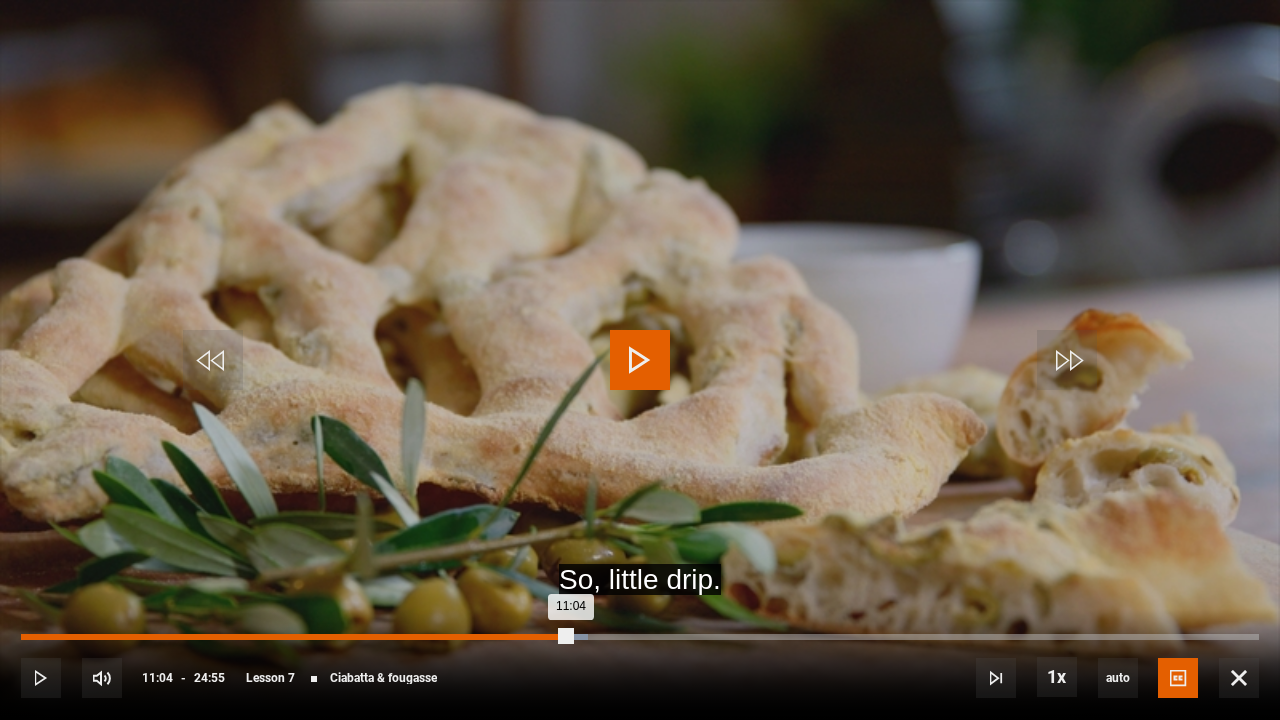 click on "Loaded :  45.82% 11:02 11:04" at bounding box center [640, 637] 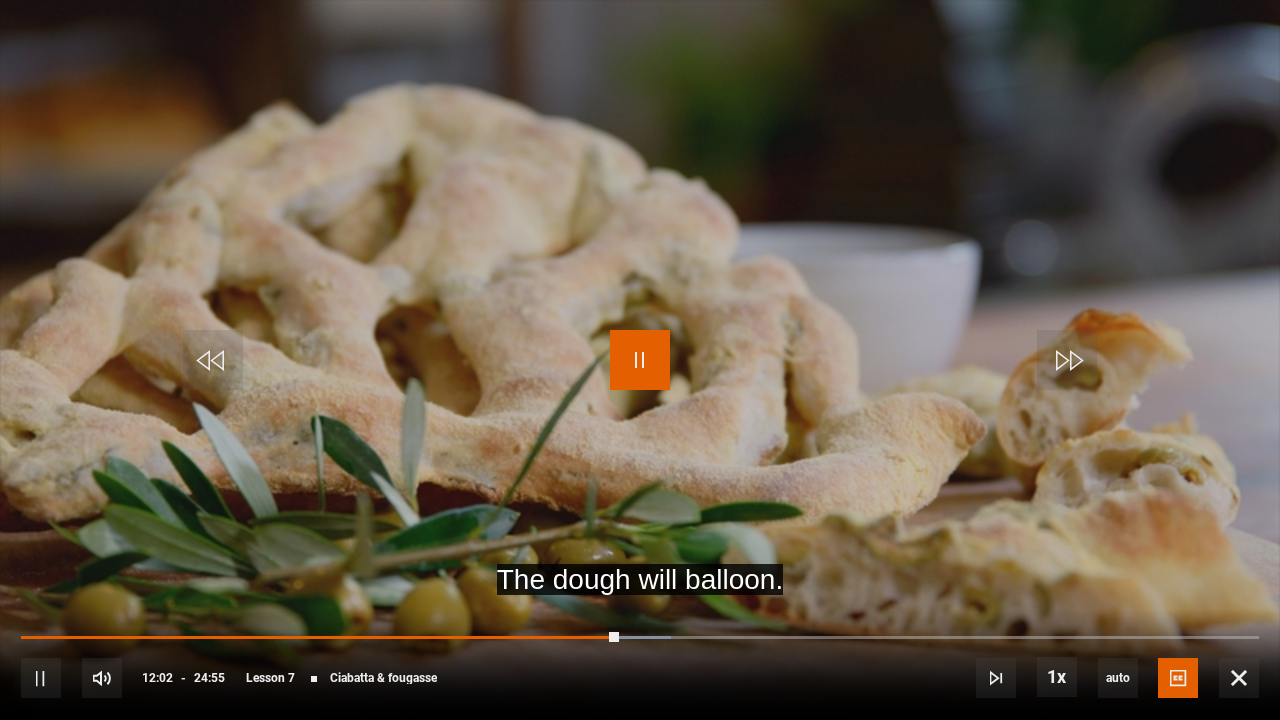 click at bounding box center [640, 360] 